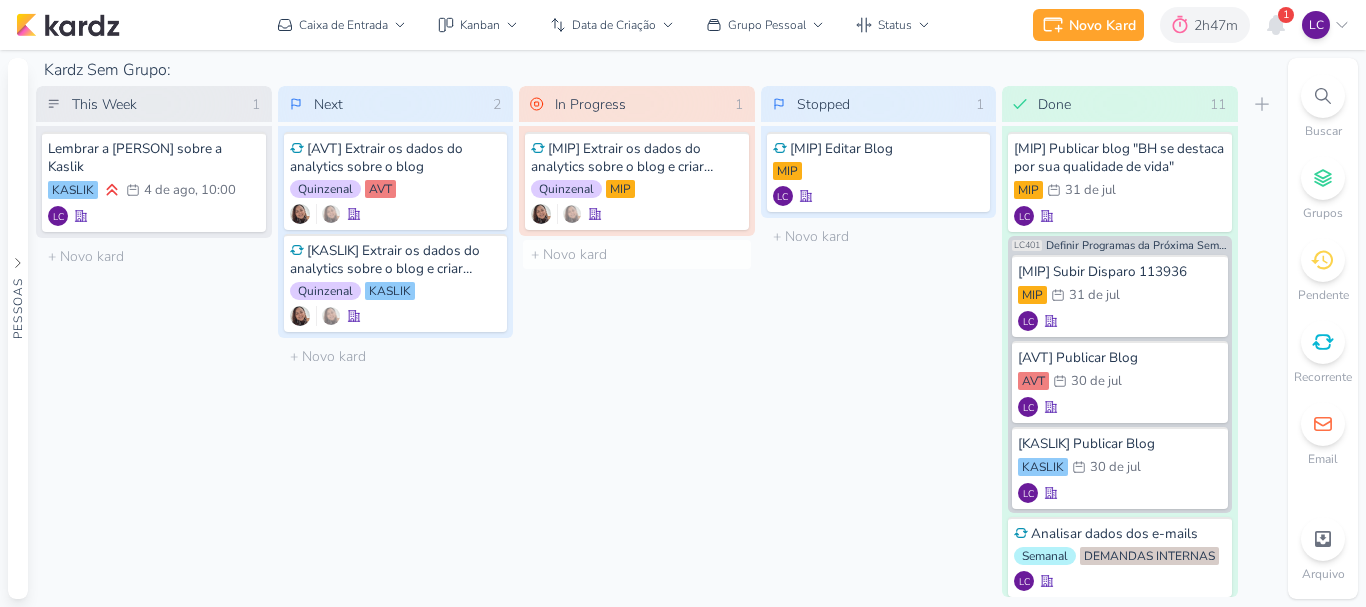 scroll, scrollTop: 0, scrollLeft: 0, axis: both 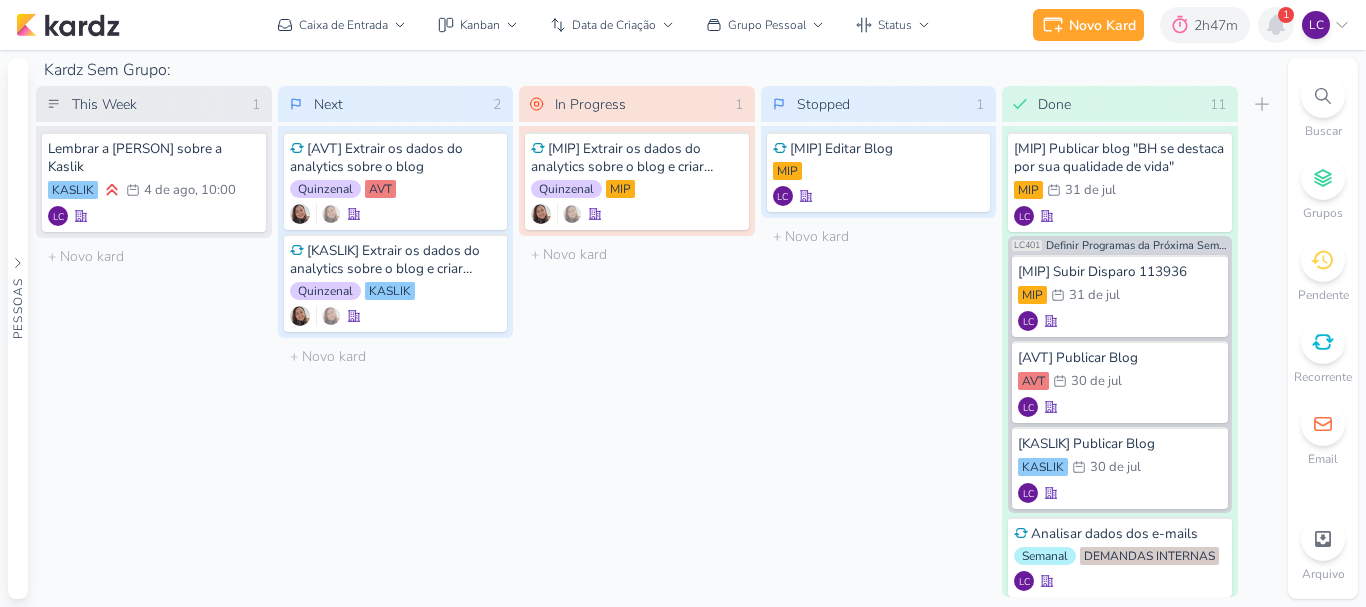 click 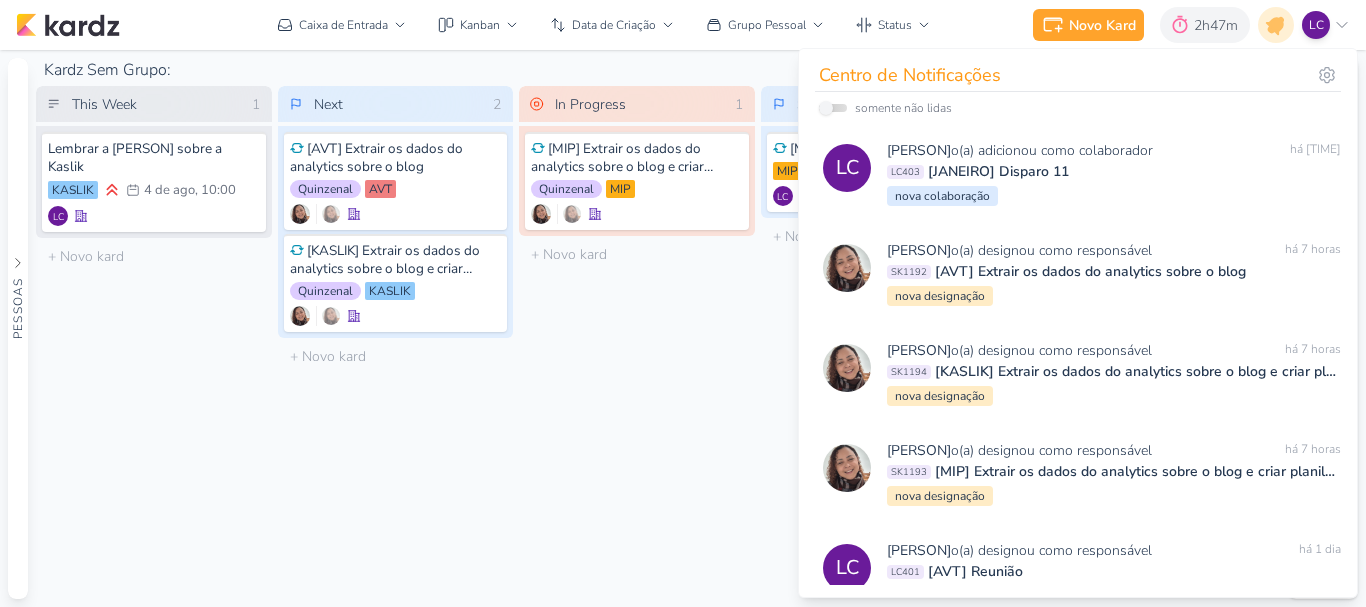 click on "In Progress
1
Mover Para Esquerda
Mover Para Direita
Deletar
[MIP] Extrair os dados do analytics sobre o blog e criar planilha igual AVT
Quinzenal" at bounding box center (637, 341) 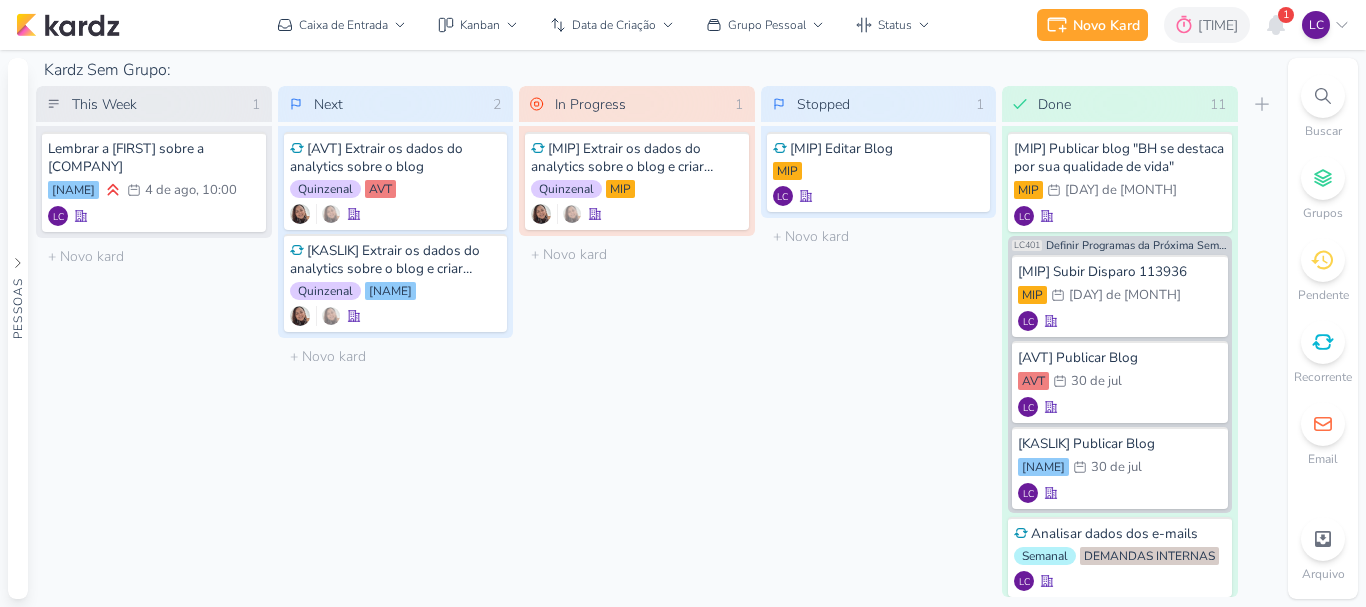 scroll, scrollTop: 0, scrollLeft: 0, axis: both 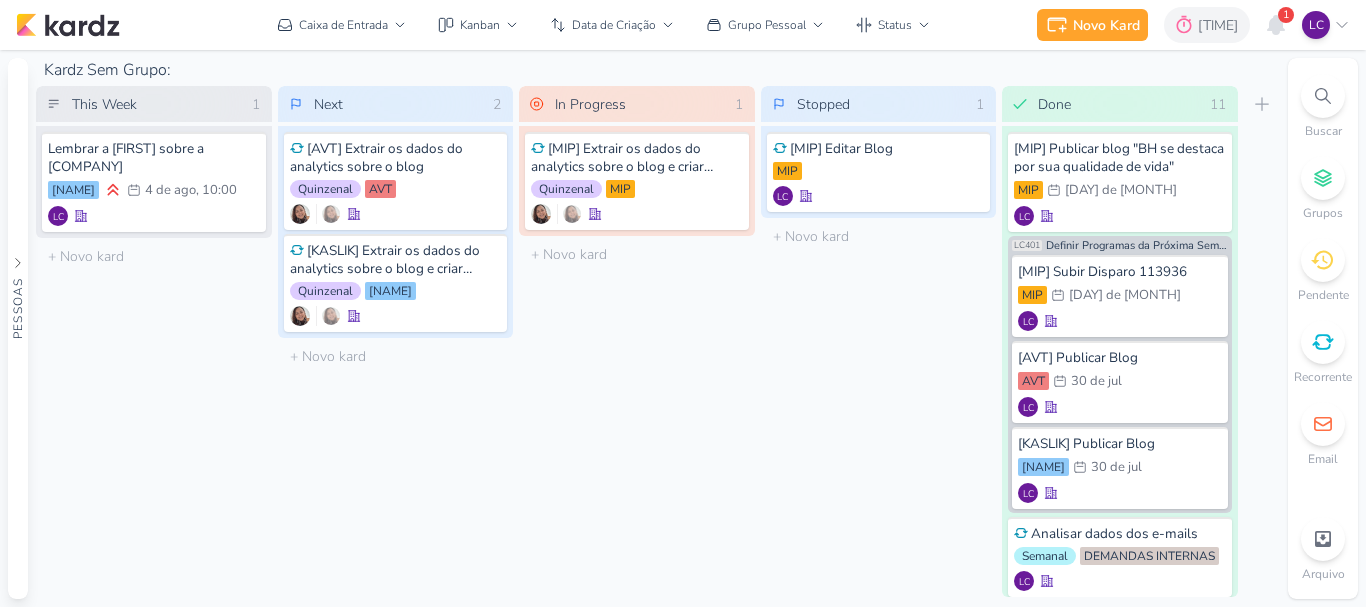 click on "1" at bounding box center [1286, 15] 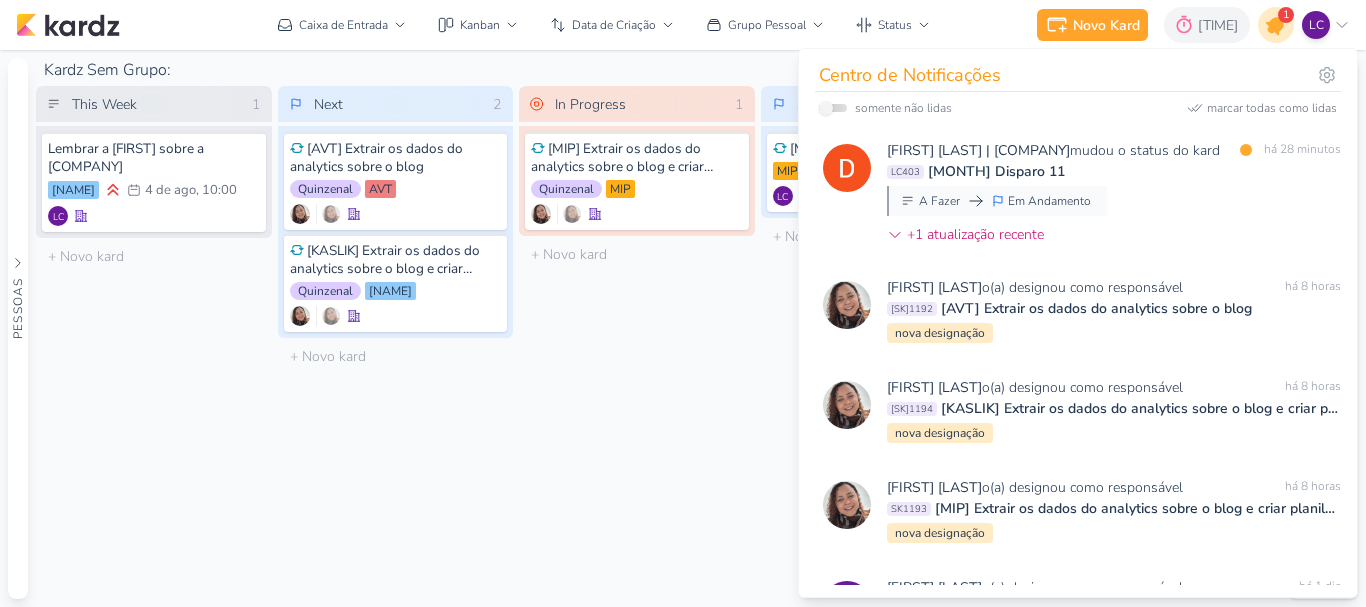 click 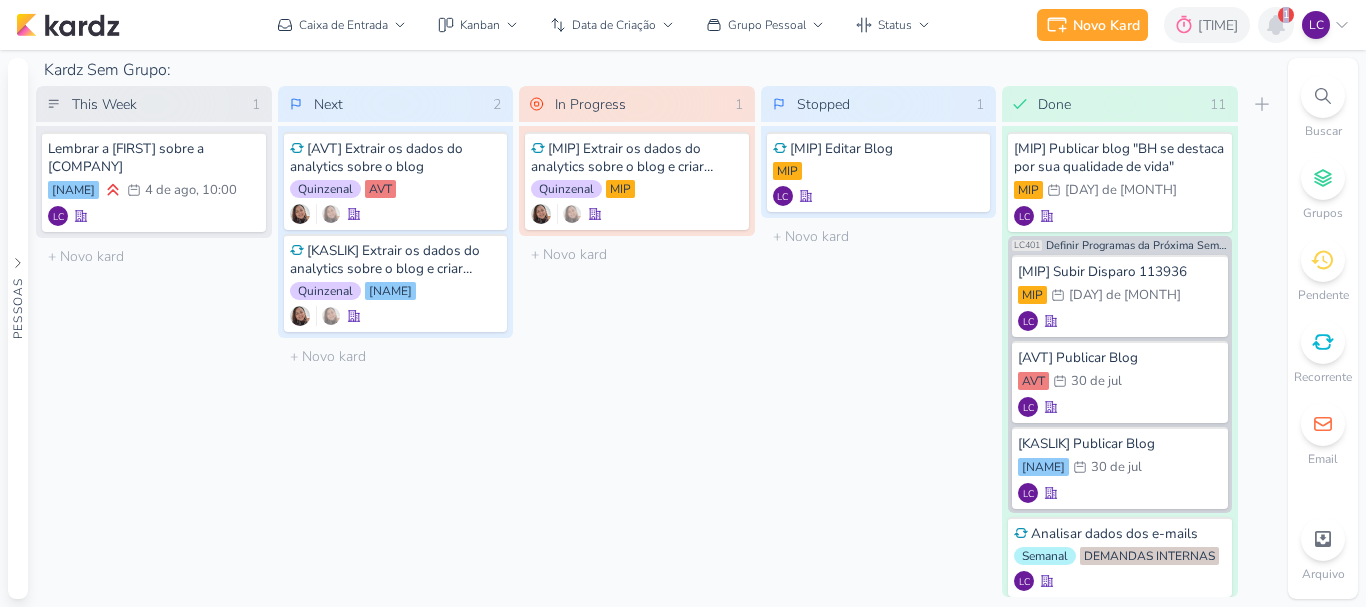 click 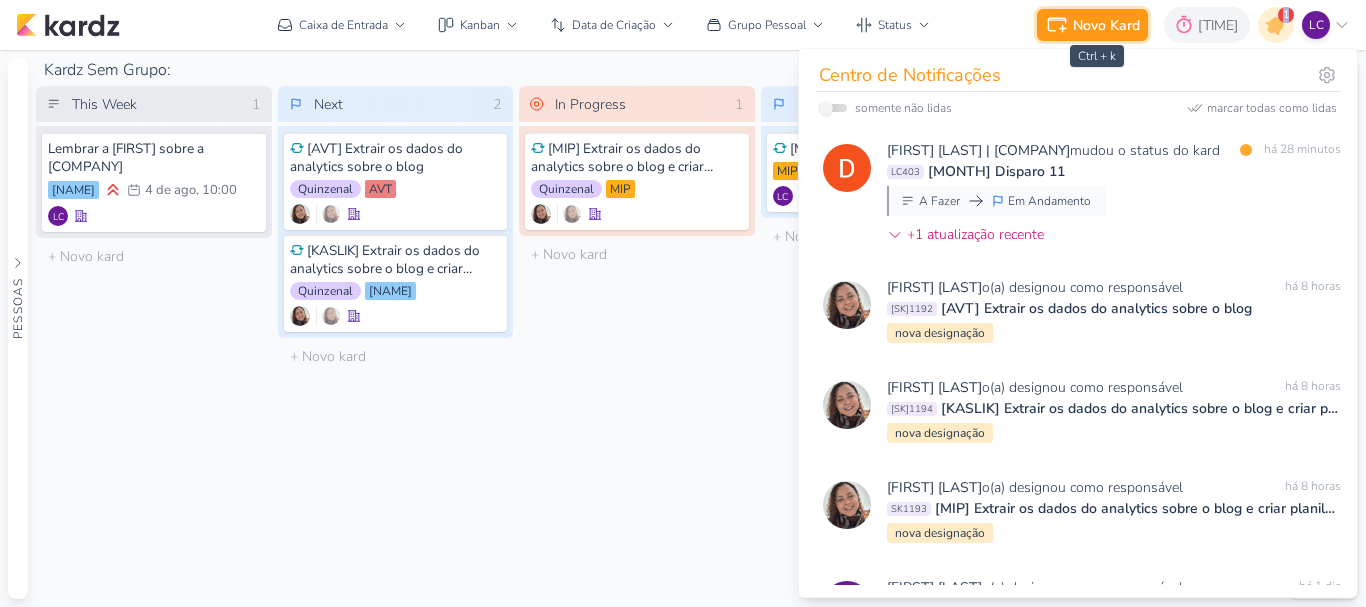 click on "Novo Kard" at bounding box center (1106, 25) 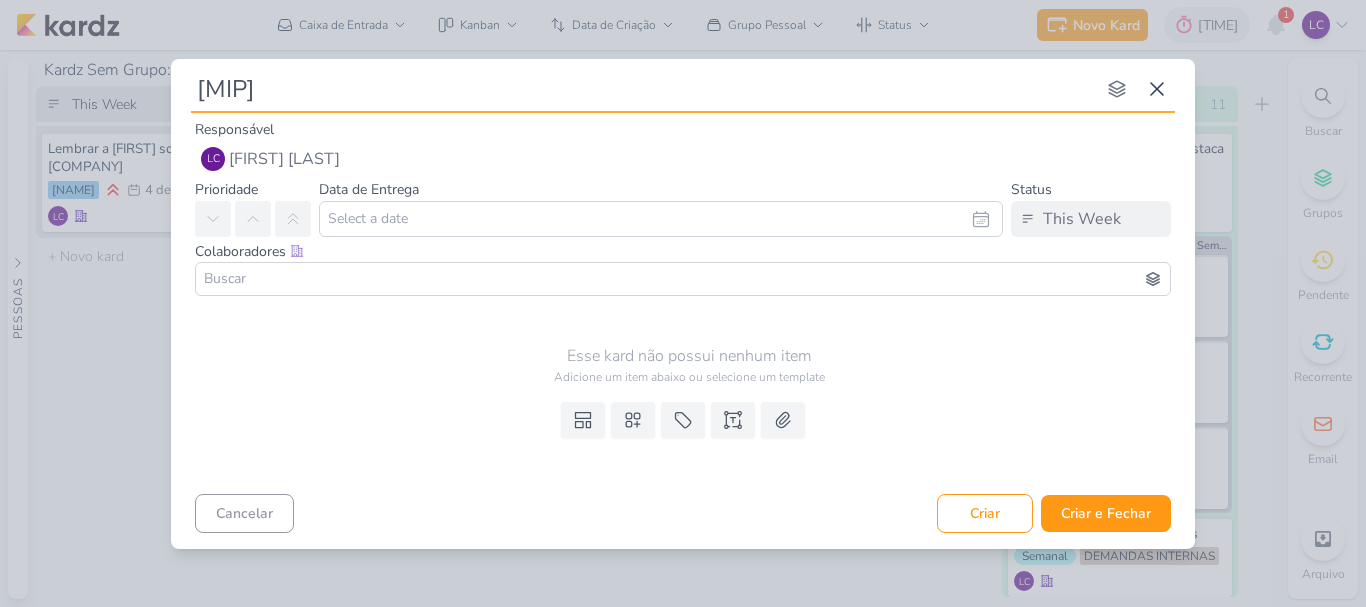 type on "[MIP]" 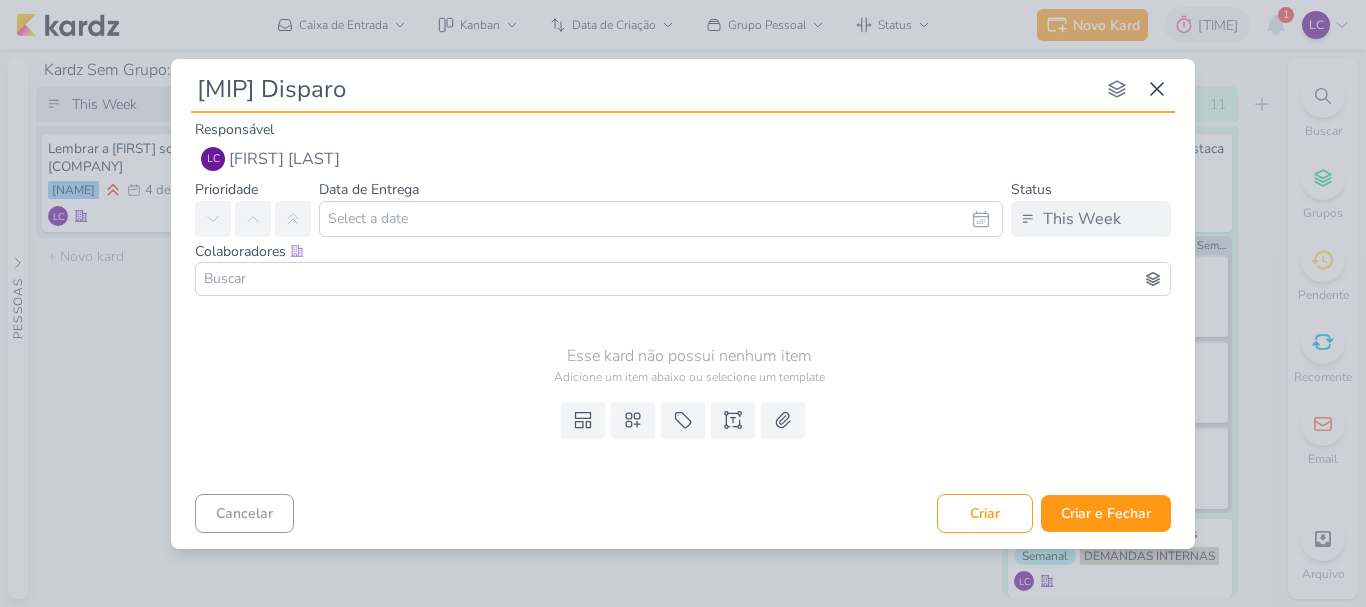 type on "[MIP] Disparo" 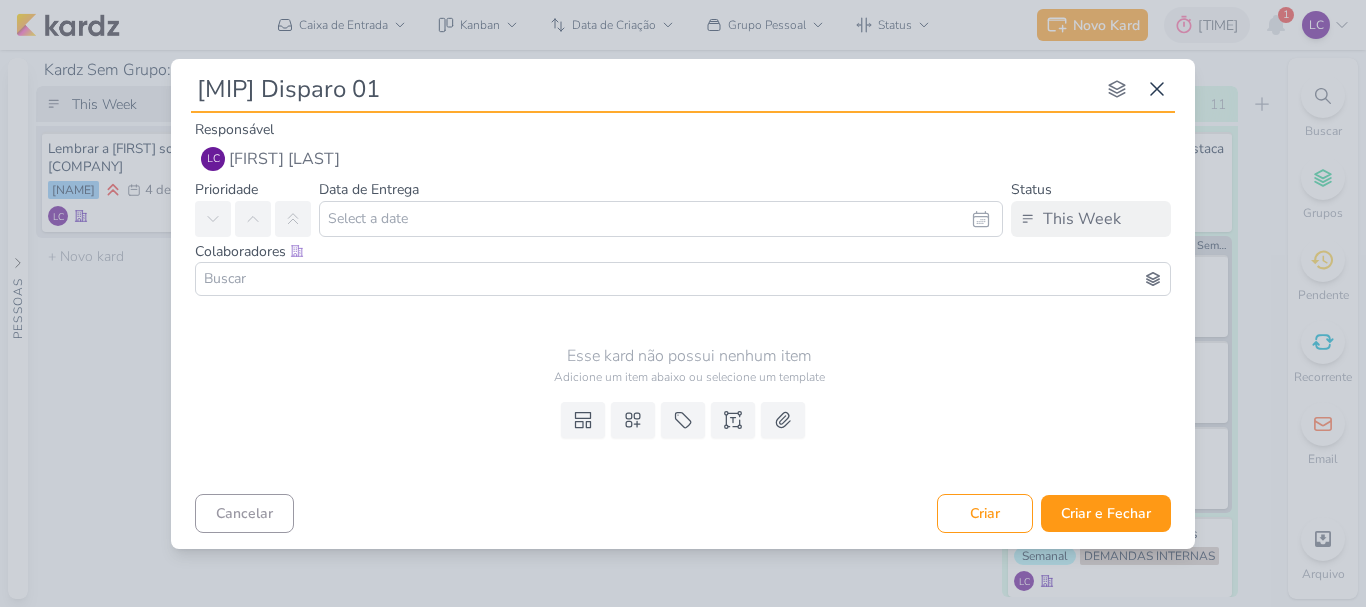 type on "[MIP] Disparo 01/" 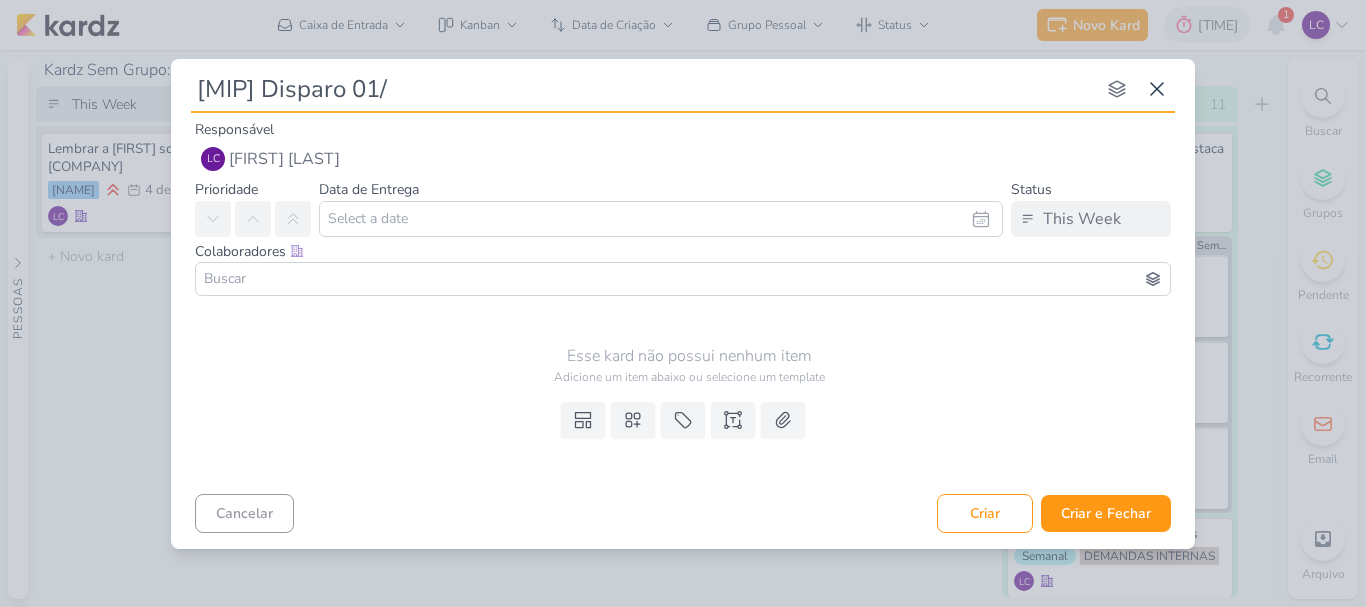 type 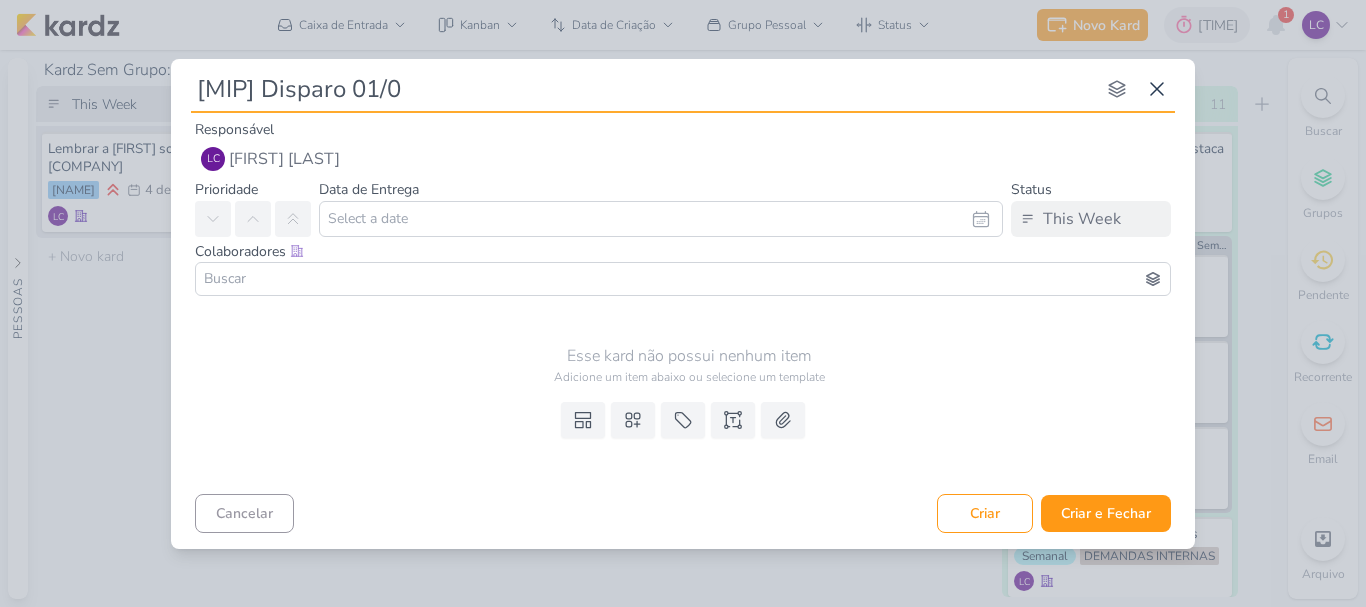 type on "[MIP] Disparo [DATE]" 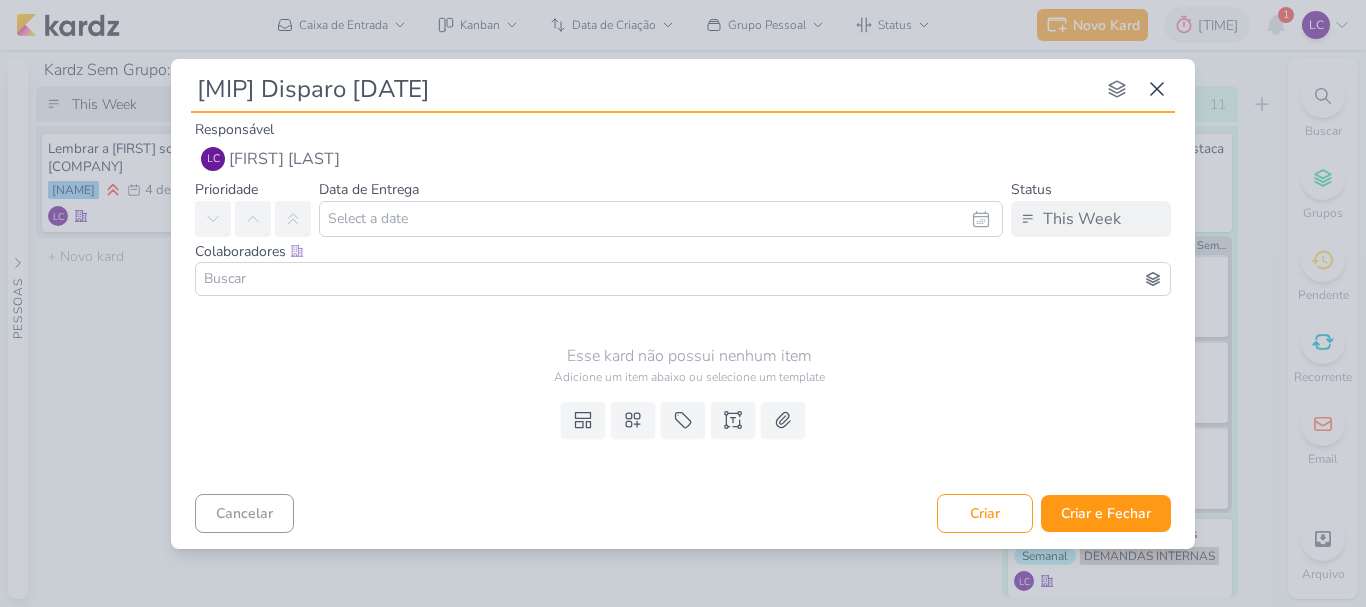 type 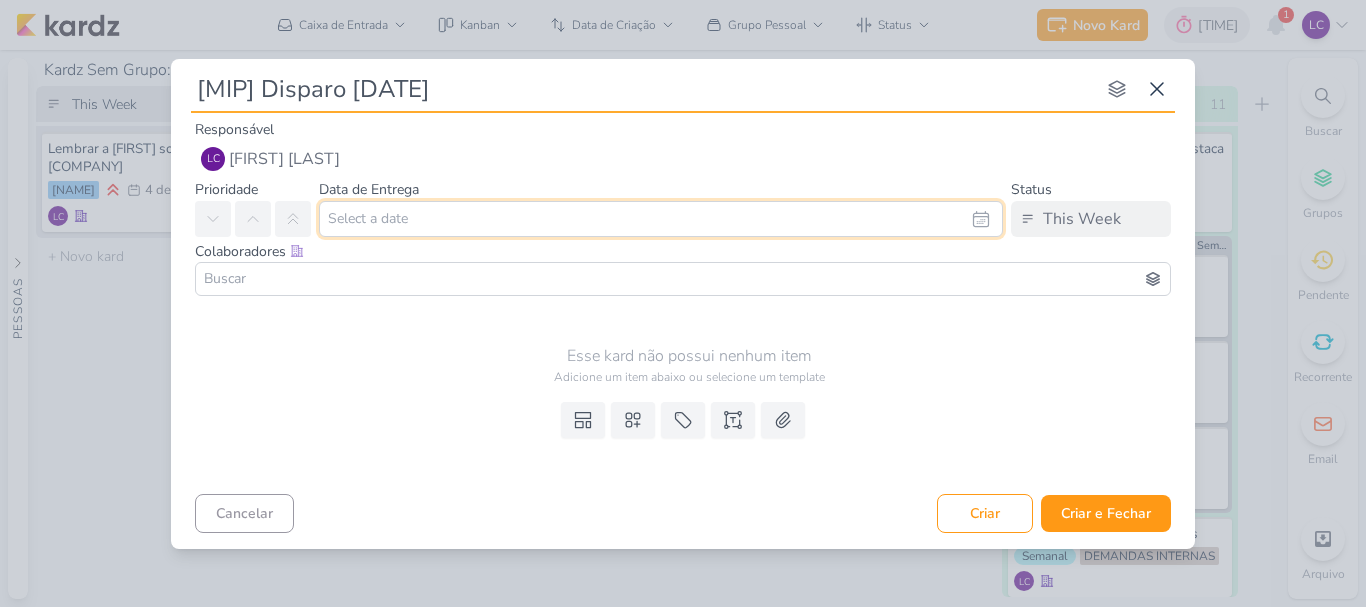 click at bounding box center [661, 219] 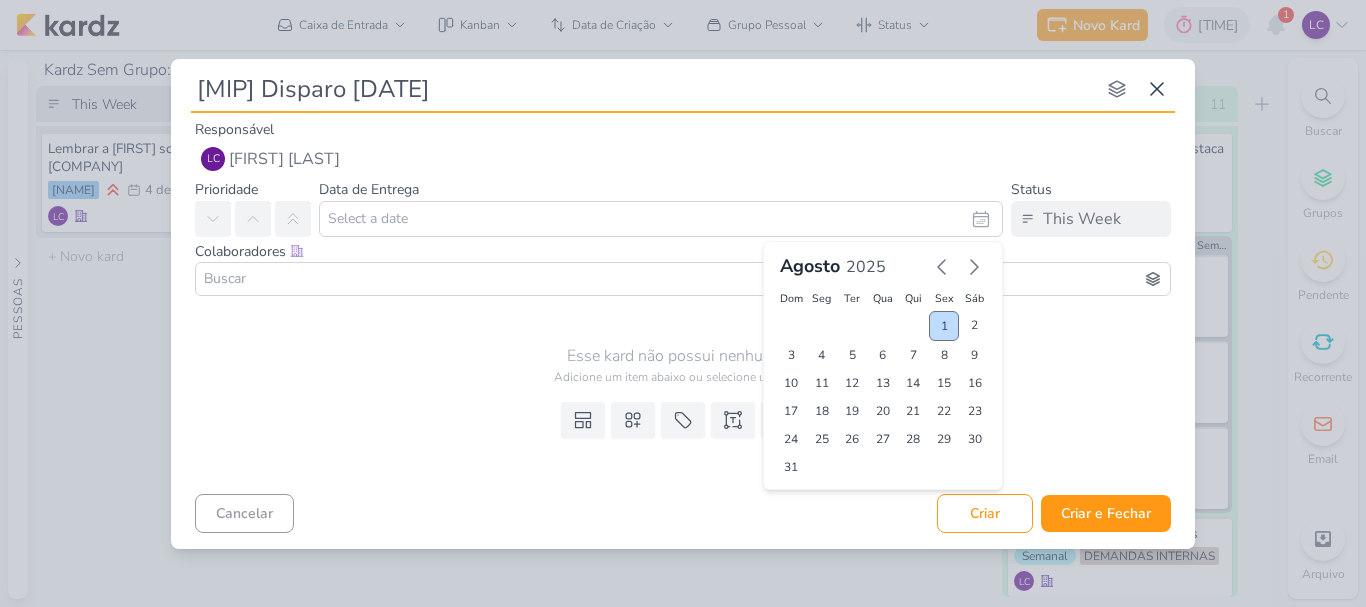 click on "1" at bounding box center (944, 326) 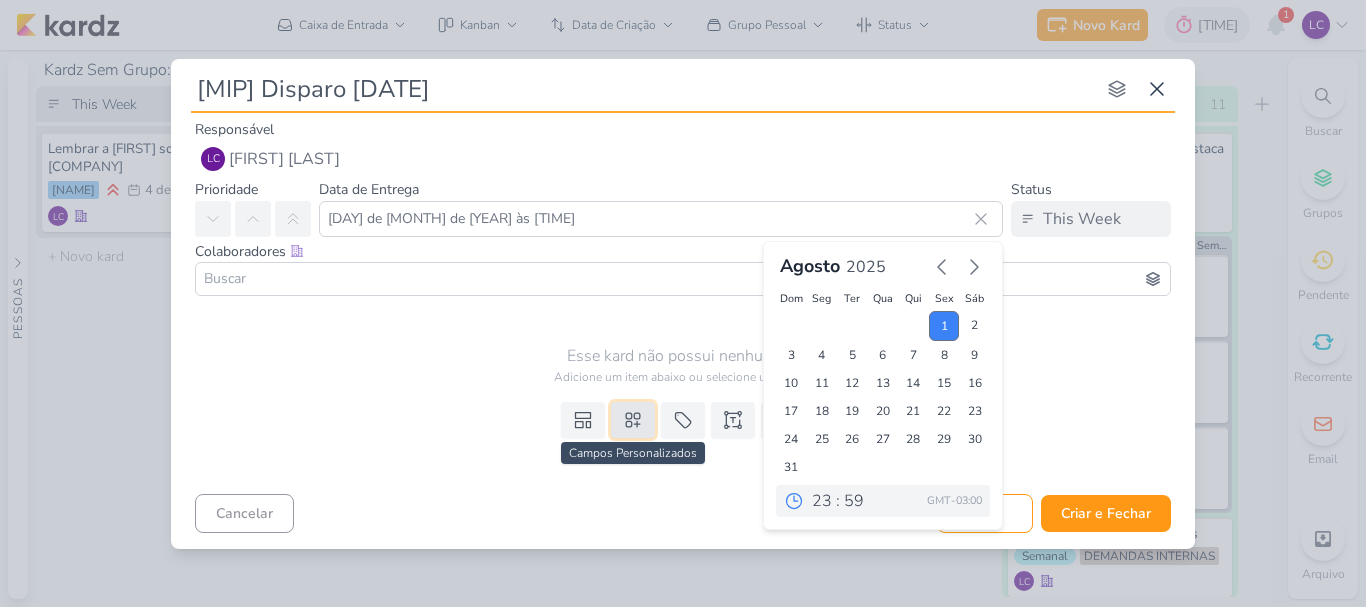 click 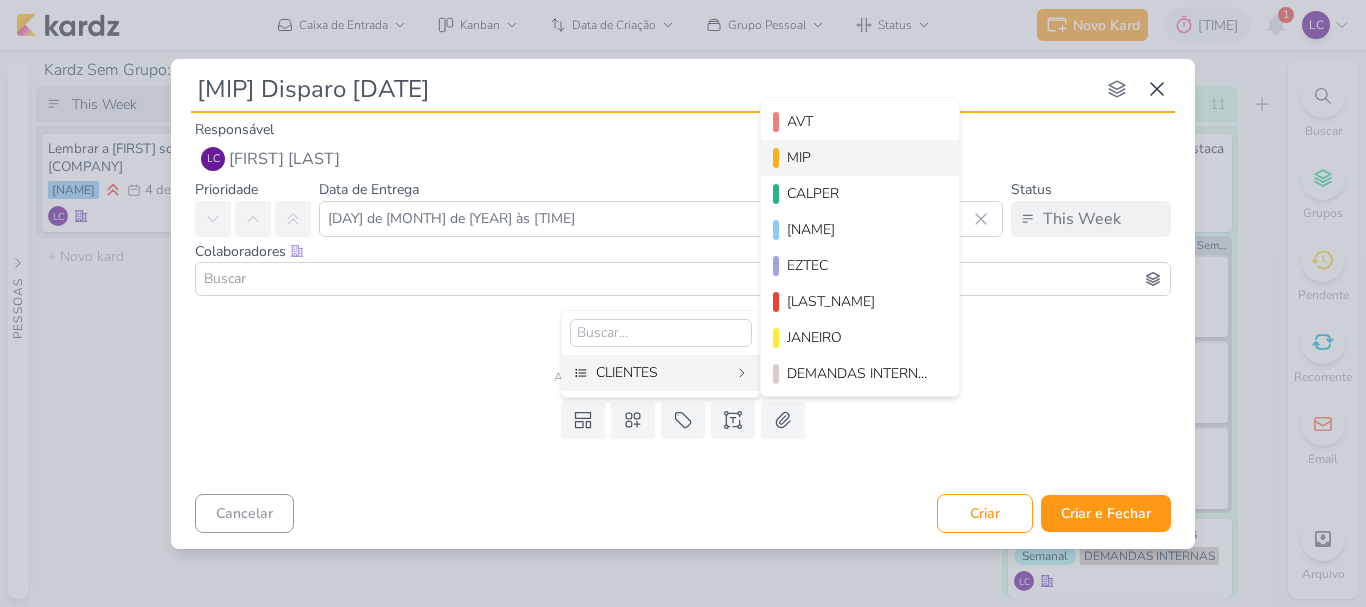 click on "MIP" at bounding box center [861, 157] 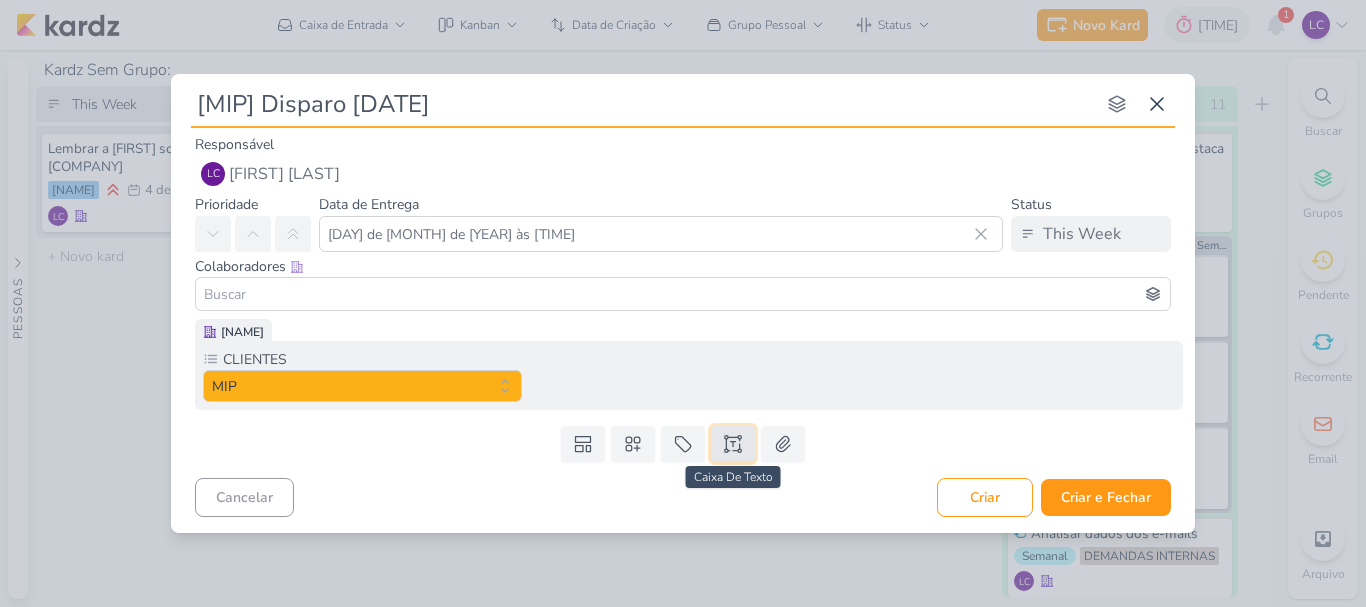 click 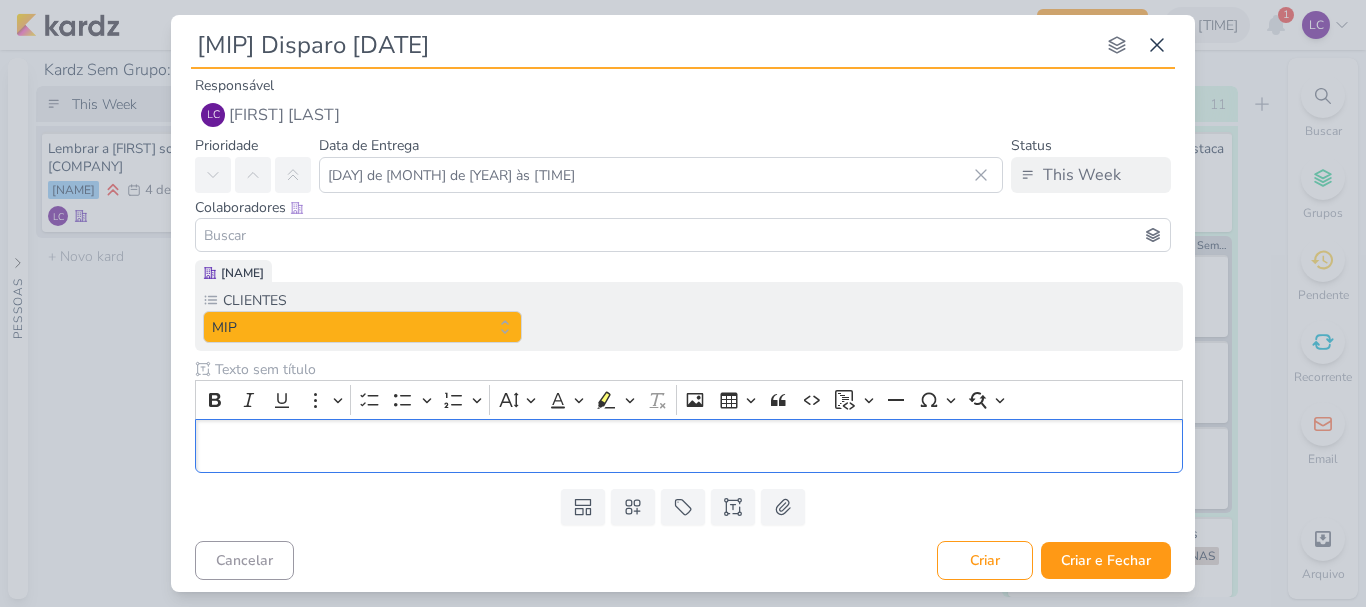 click on "[MIP] Disparo [DATE]" at bounding box center (643, 45) 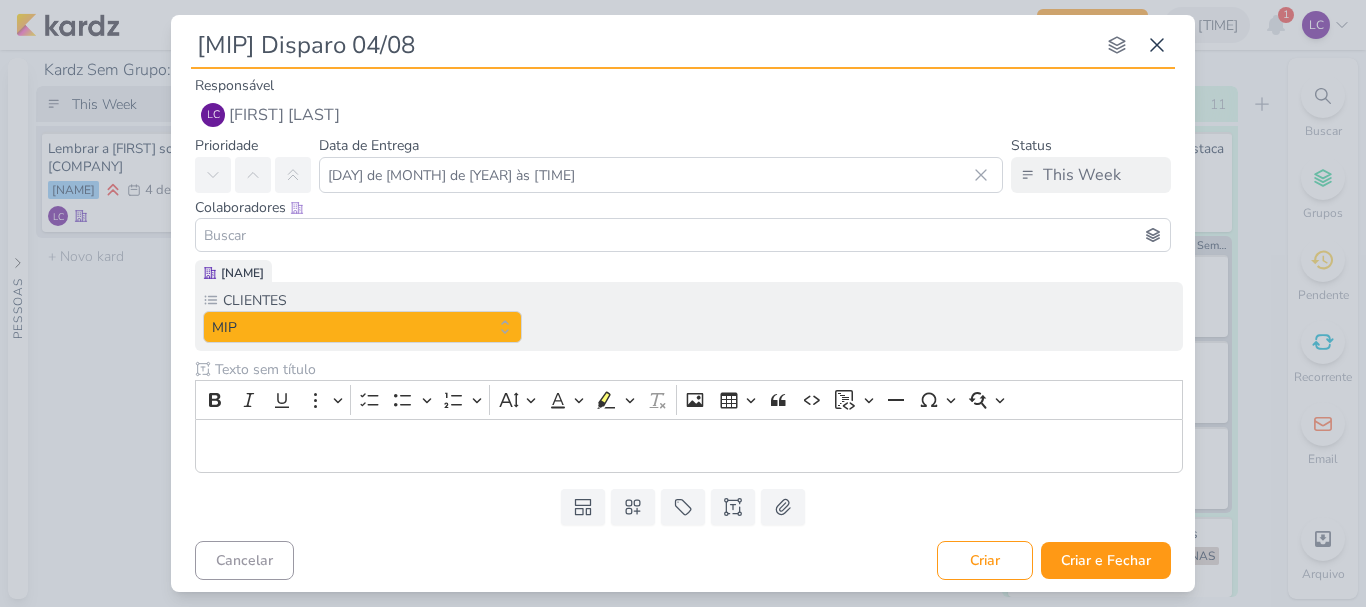 type on "[MIP] Disparo 04/08" 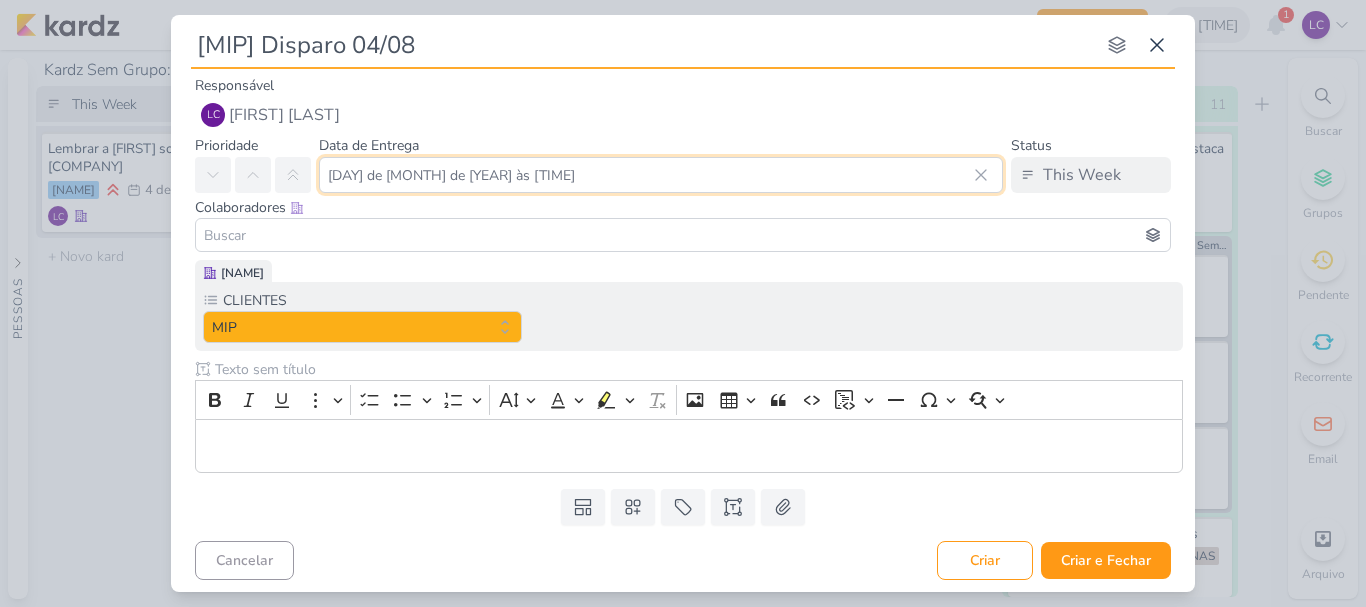 click on "[DAY] de [MONTH] de [YEAR] às [TIME]" at bounding box center [661, 175] 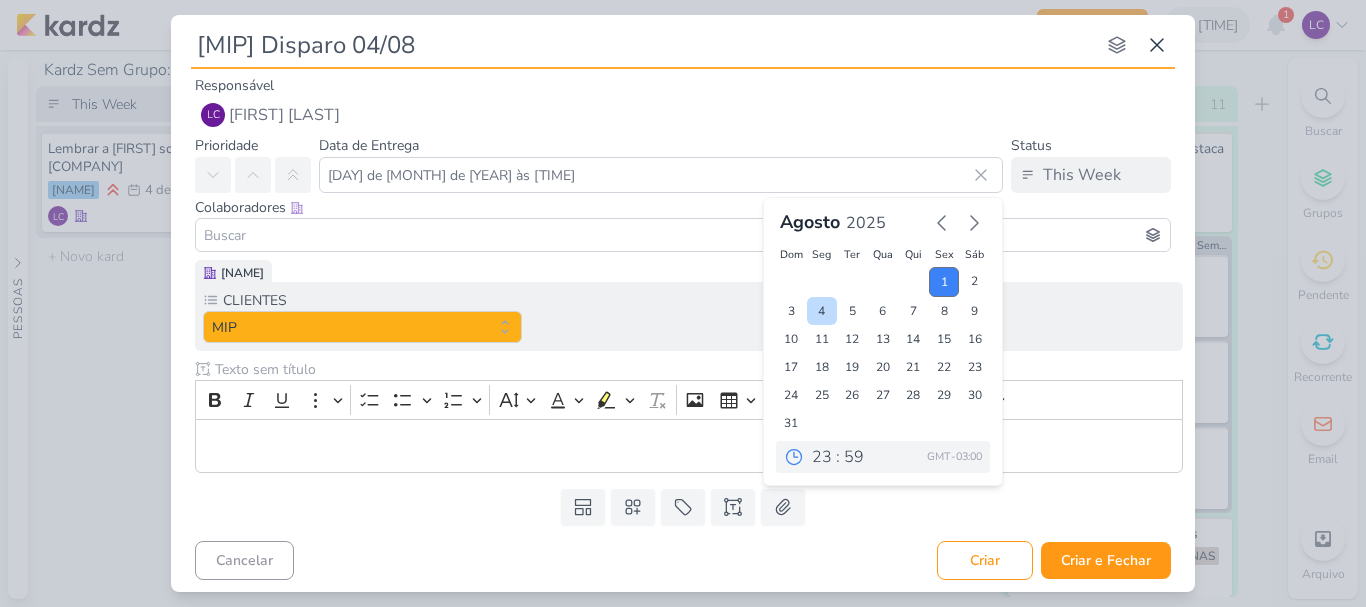 click on "4" at bounding box center [822, 311] 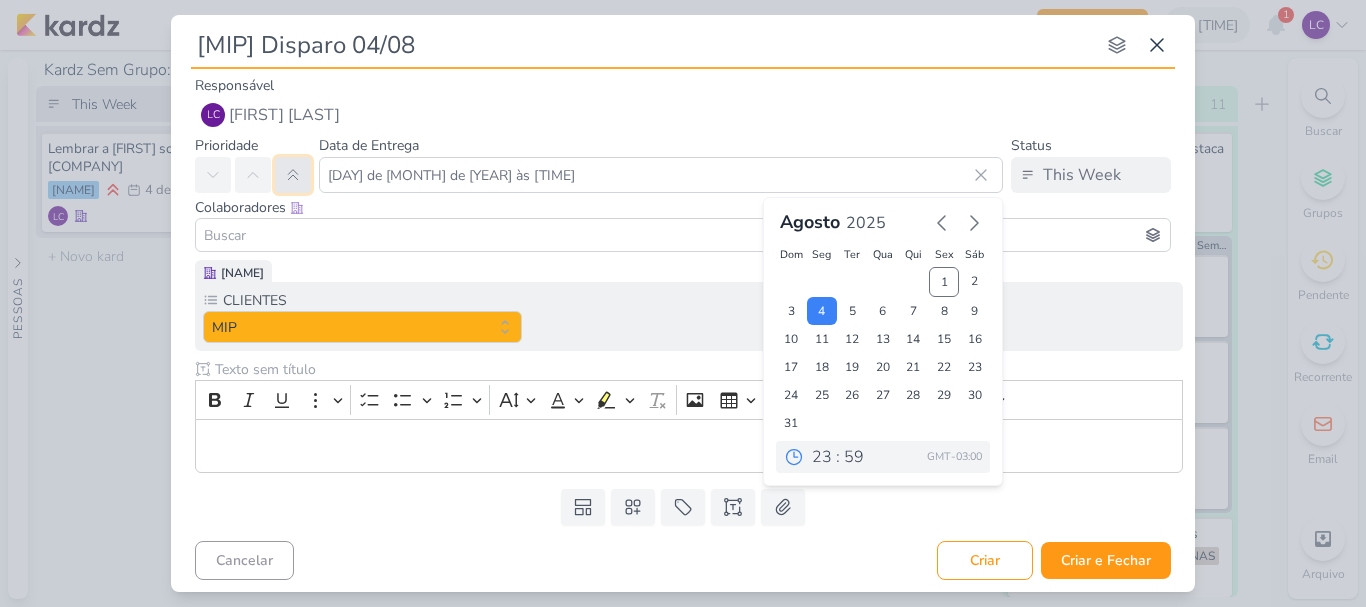 click at bounding box center [293, 175] 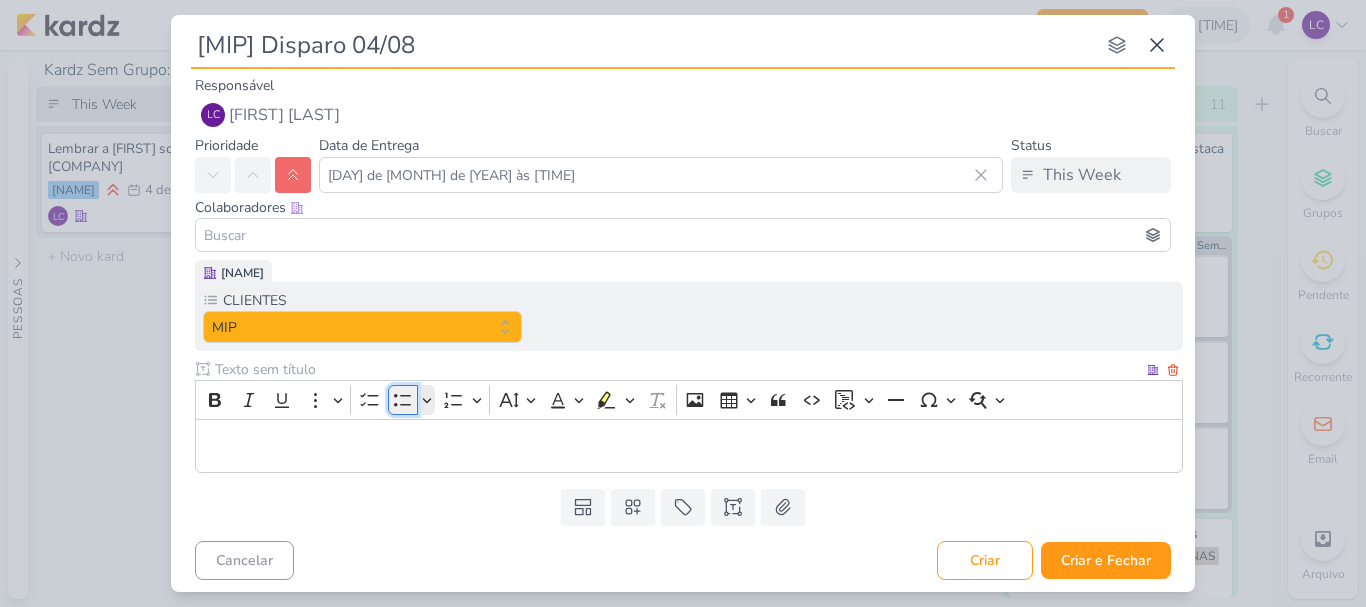 click 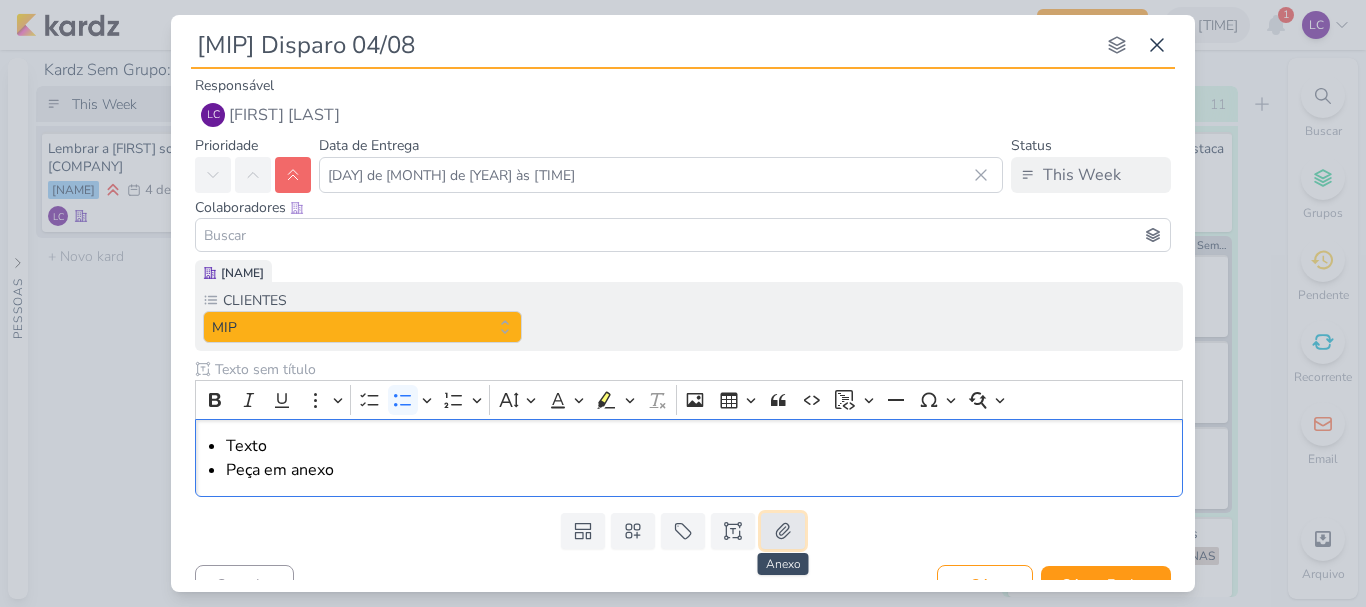 click at bounding box center [783, 531] 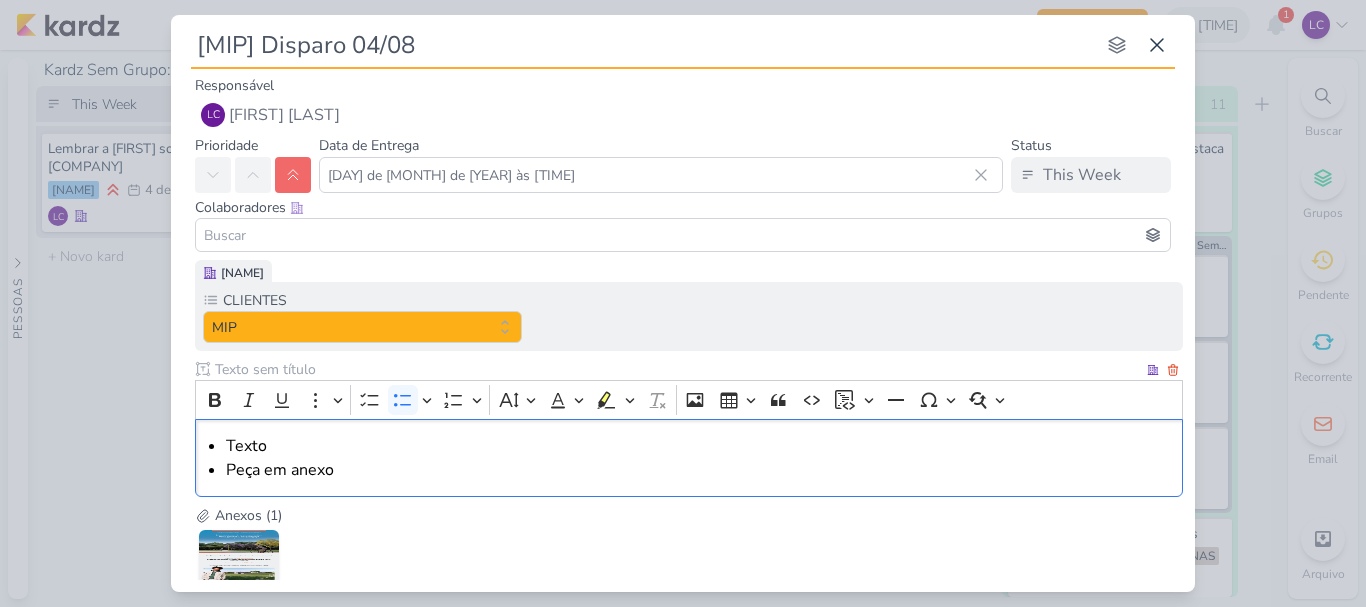 click on "Texto" at bounding box center (699, 446) 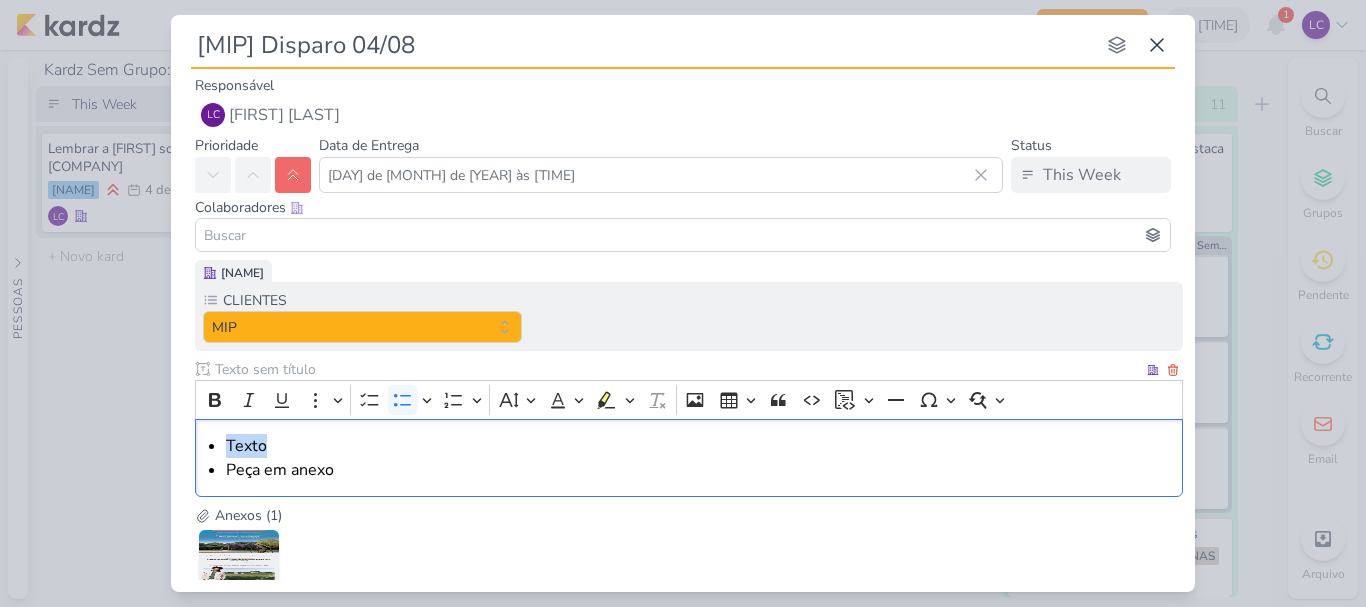 click on "Texto" at bounding box center [699, 446] 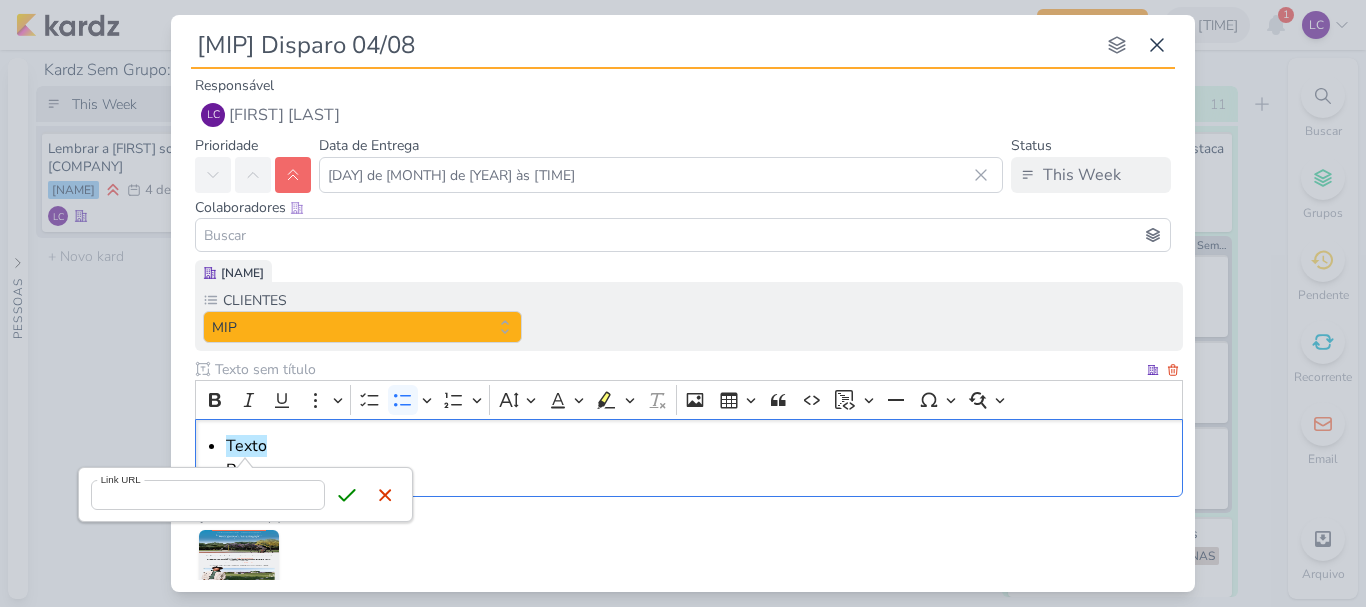 type on "https://docs.google.com/document/d/[ID]/edit?usp=drive_link" 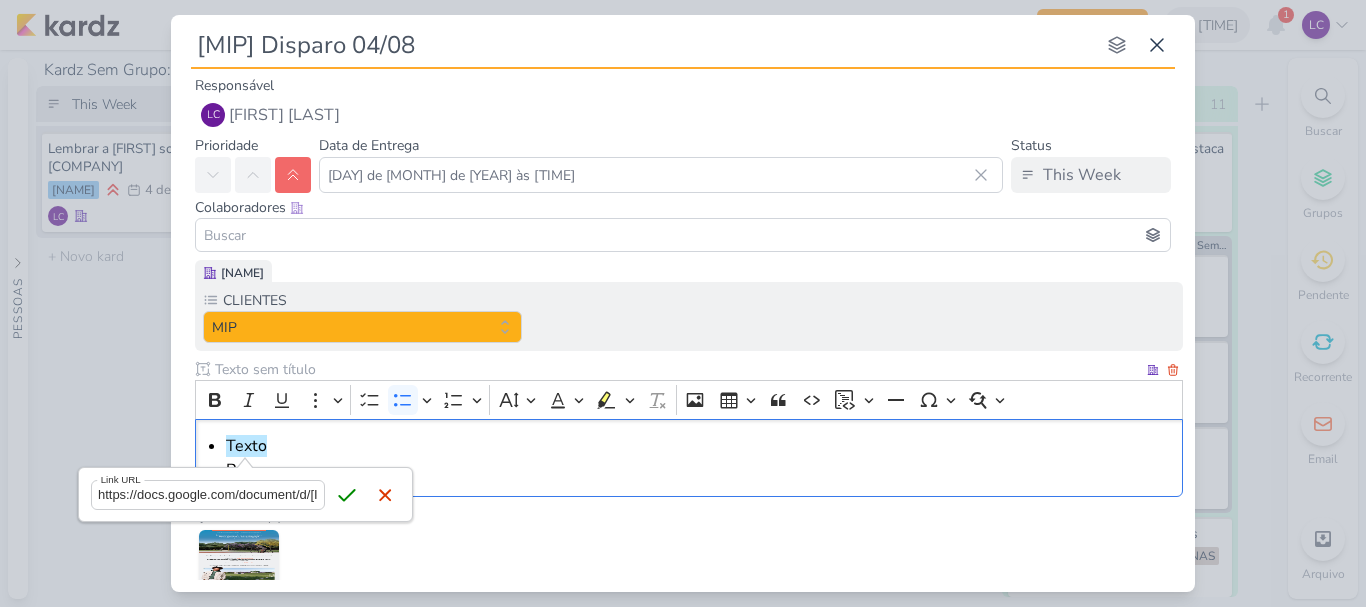 scroll, scrollTop: 0, scrollLeft: 474, axis: horizontal 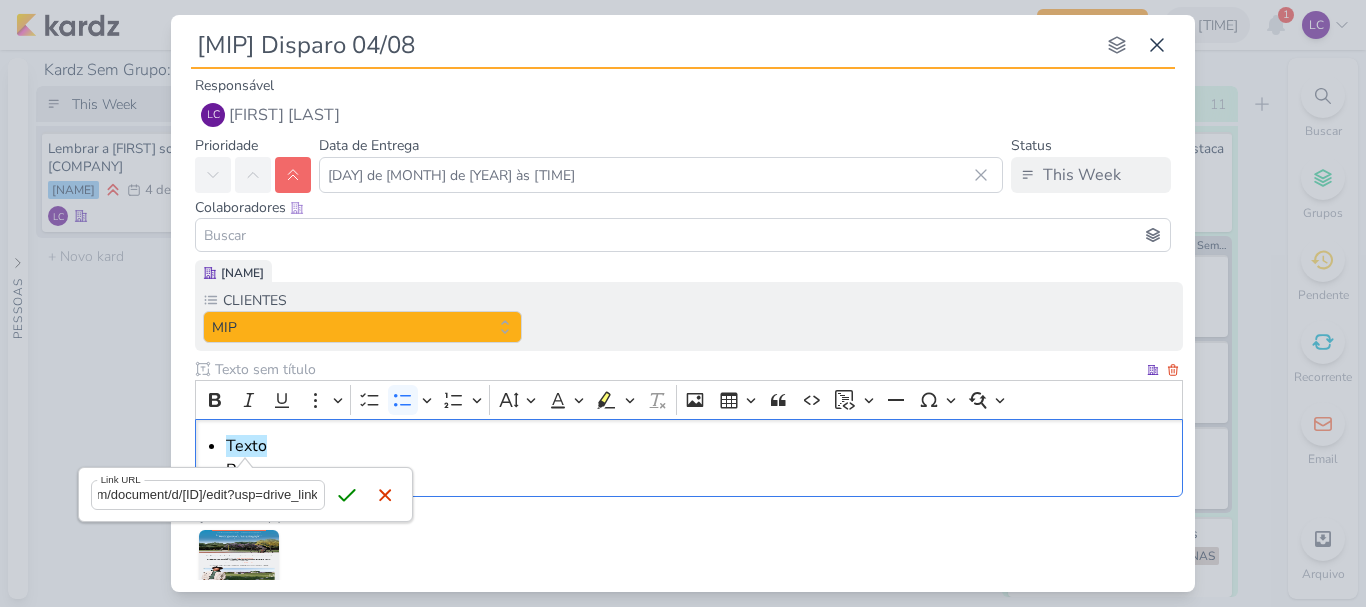click on "Save" at bounding box center [347, 495] 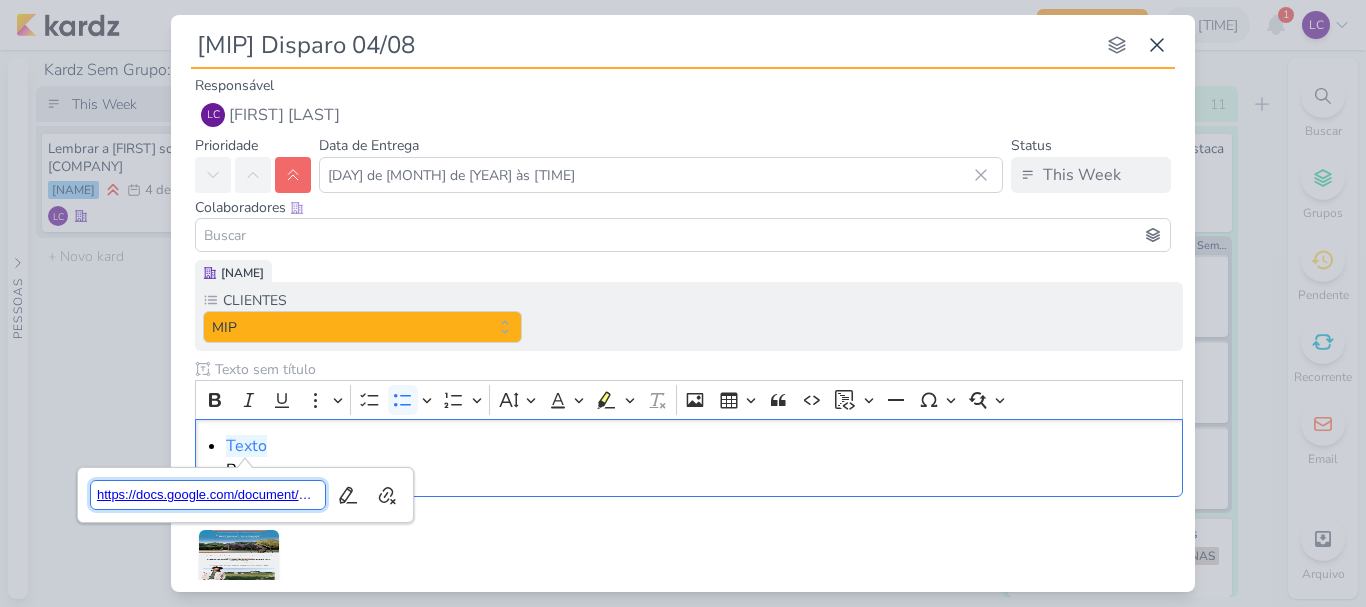 click on "https://docs.google.com/document/d/[ID]/edit?usp=drive_link" at bounding box center [208, 495] 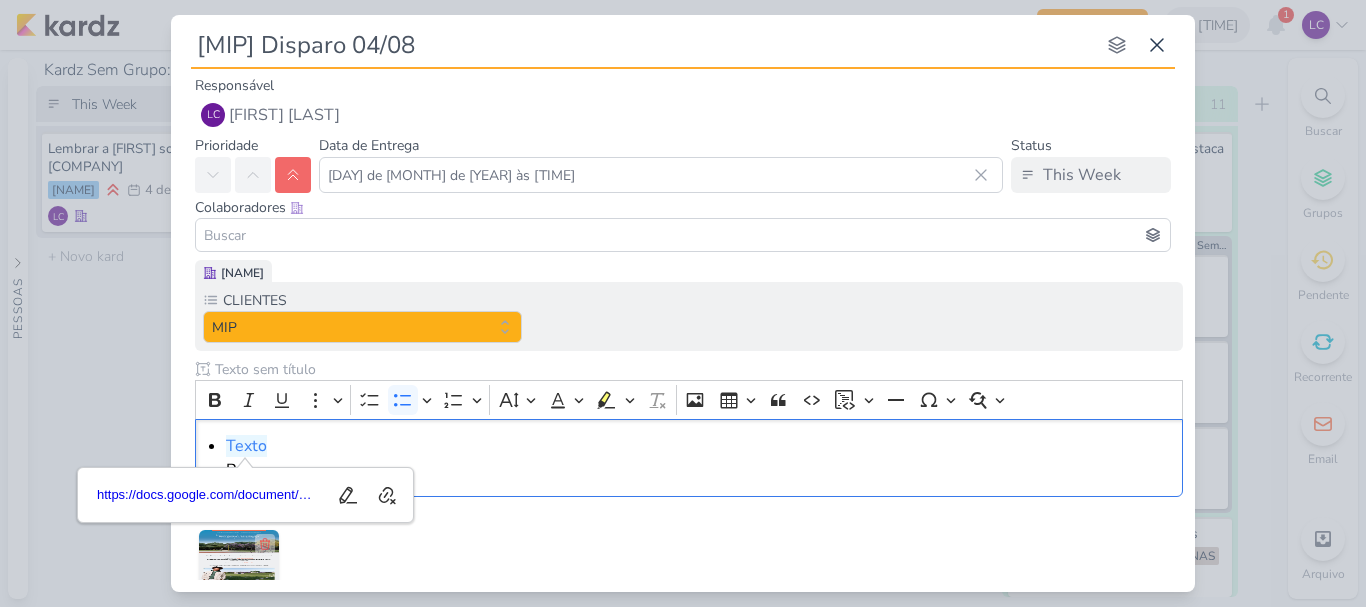 click at bounding box center (239, 570) 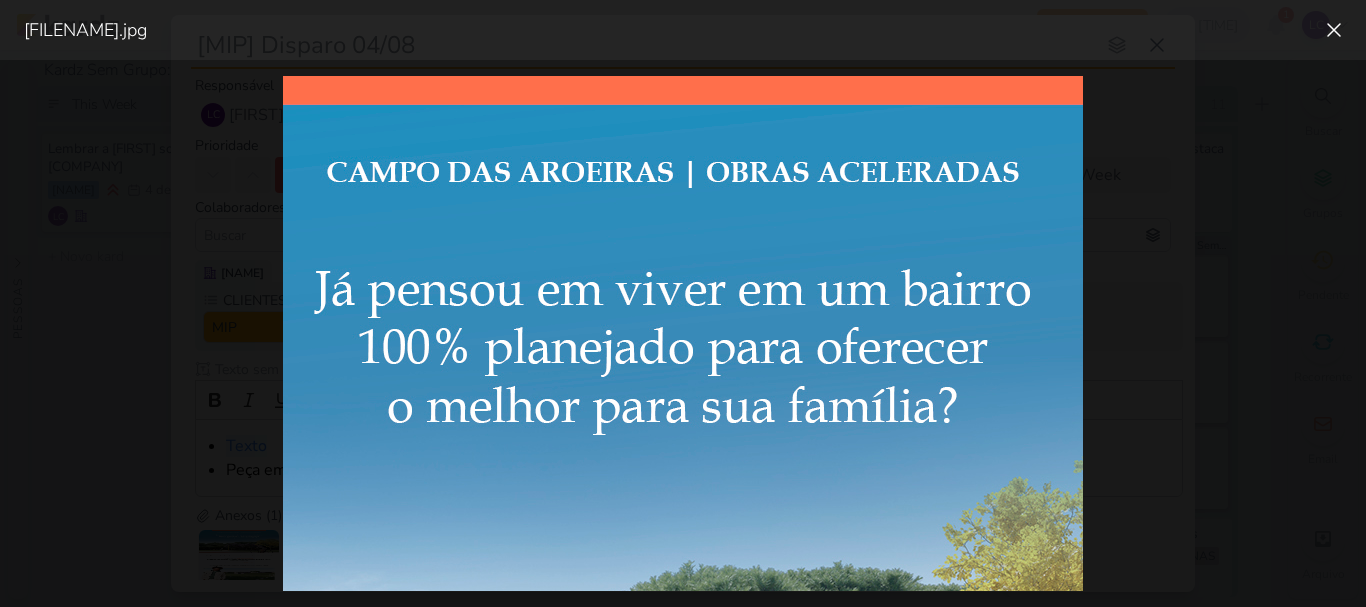 scroll, scrollTop: 0, scrollLeft: 248, axis: horizontal 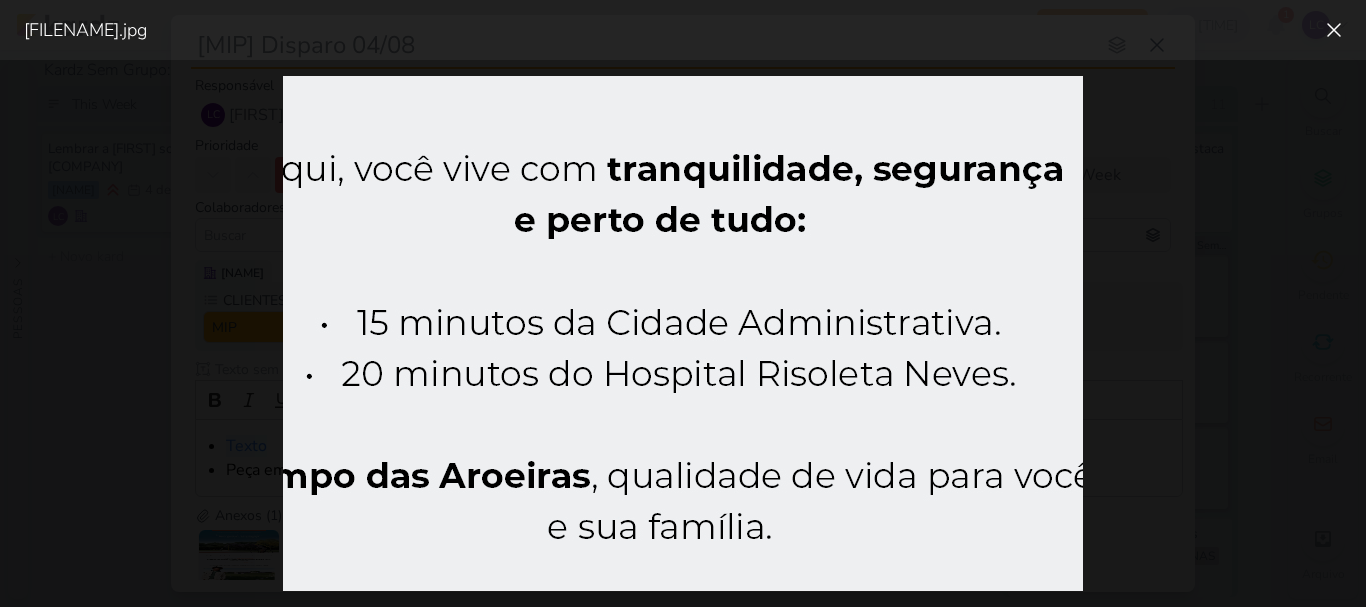 click at bounding box center (683, 333) 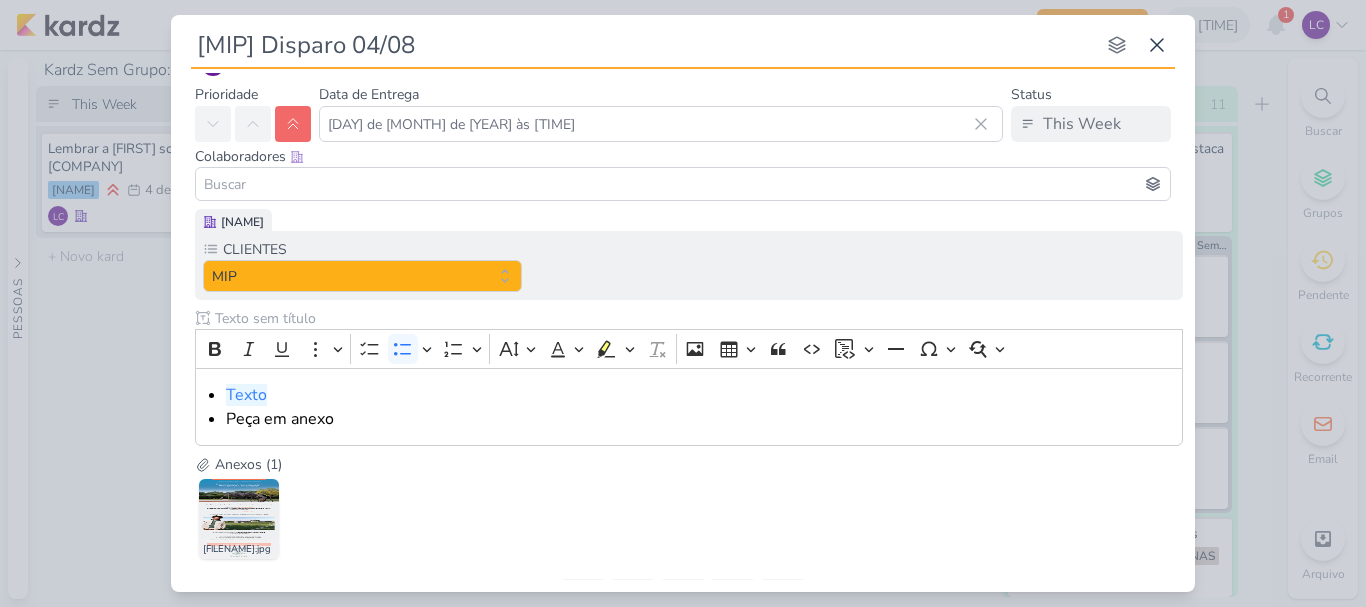 scroll, scrollTop: 145, scrollLeft: 0, axis: vertical 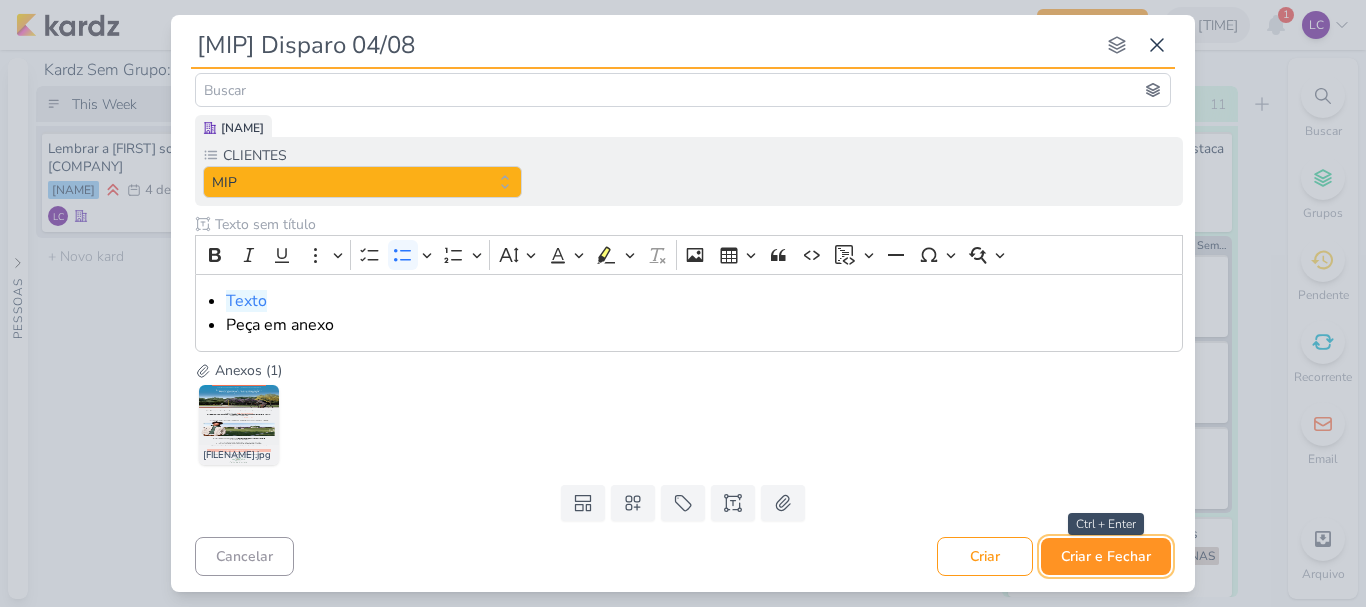 click on "Criar e Fechar" at bounding box center (1106, 556) 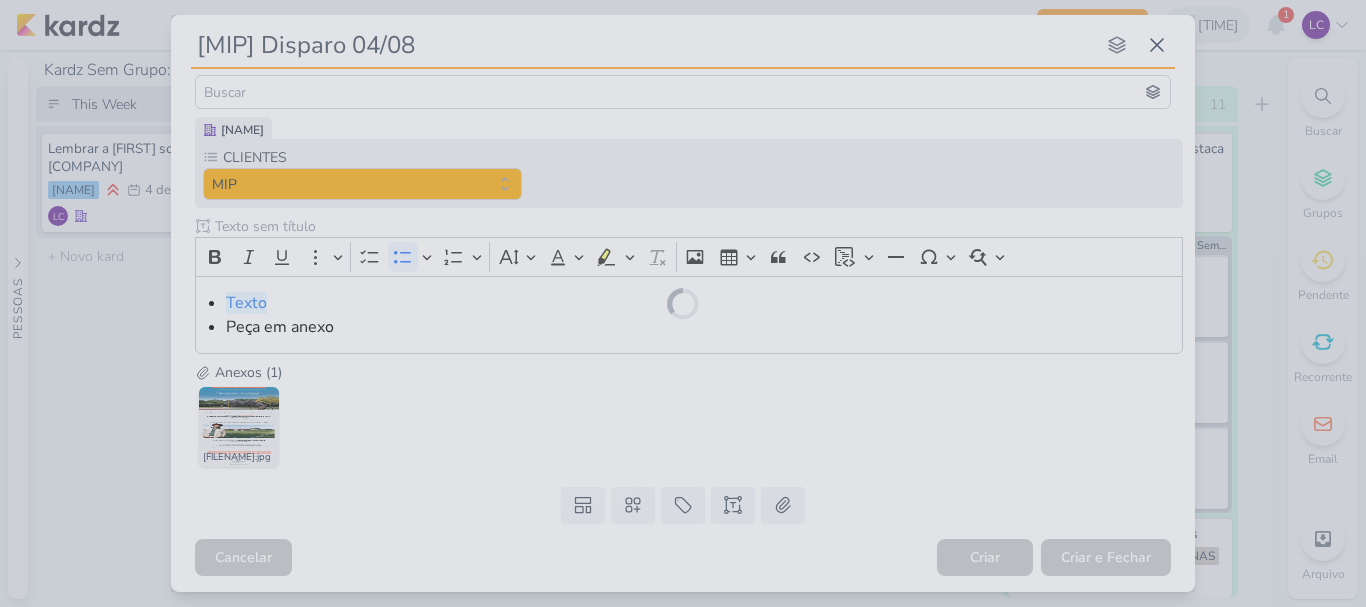 scroll, scrollTop: 143, scrollLeft: 0, axis: vertical 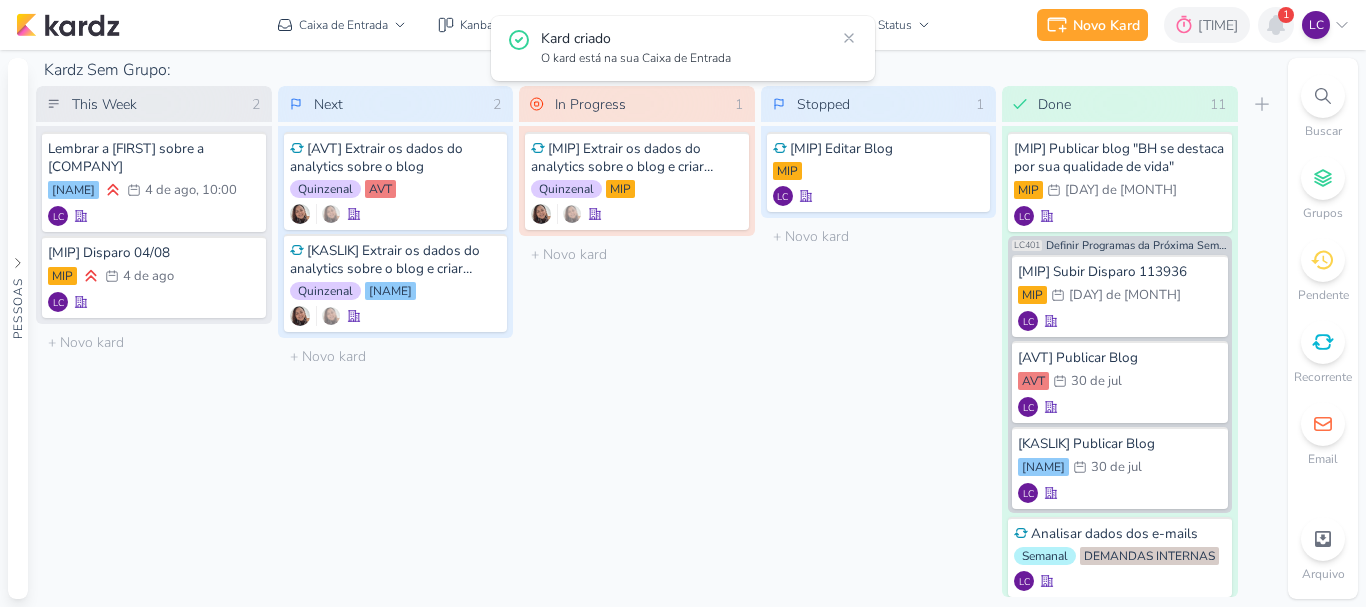 click at bounding box center [1276, 25] 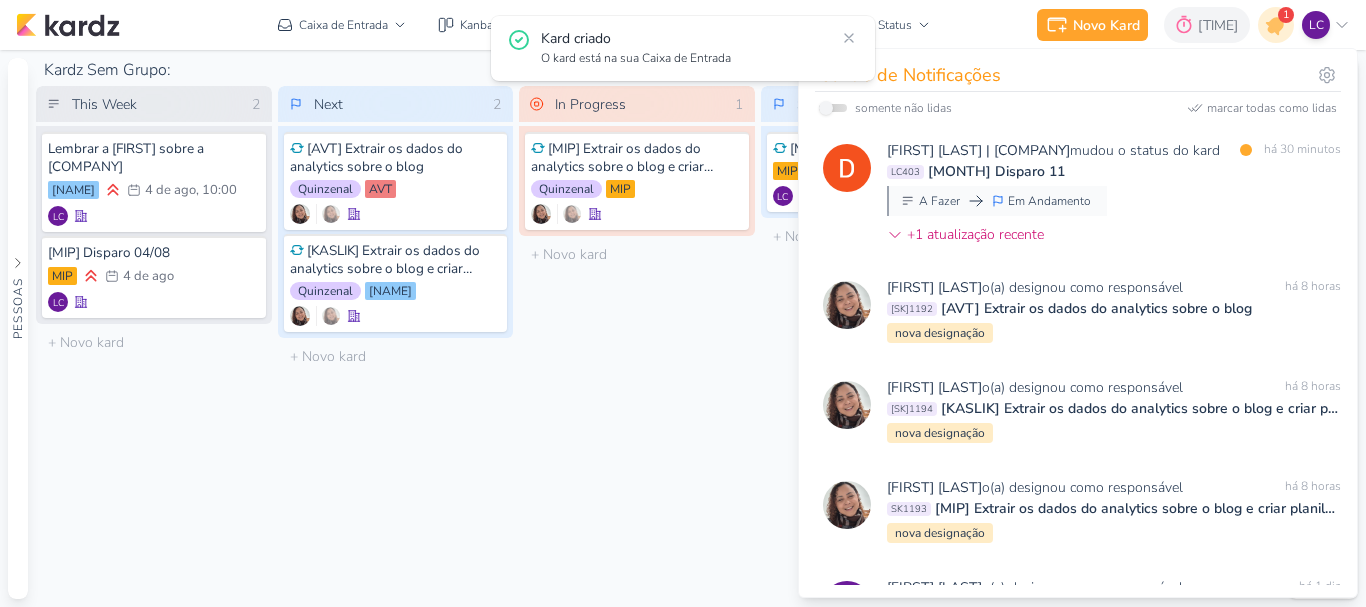 click on "somente não lidas
marcar todas como lidas" at bounding box center (1078, 108) 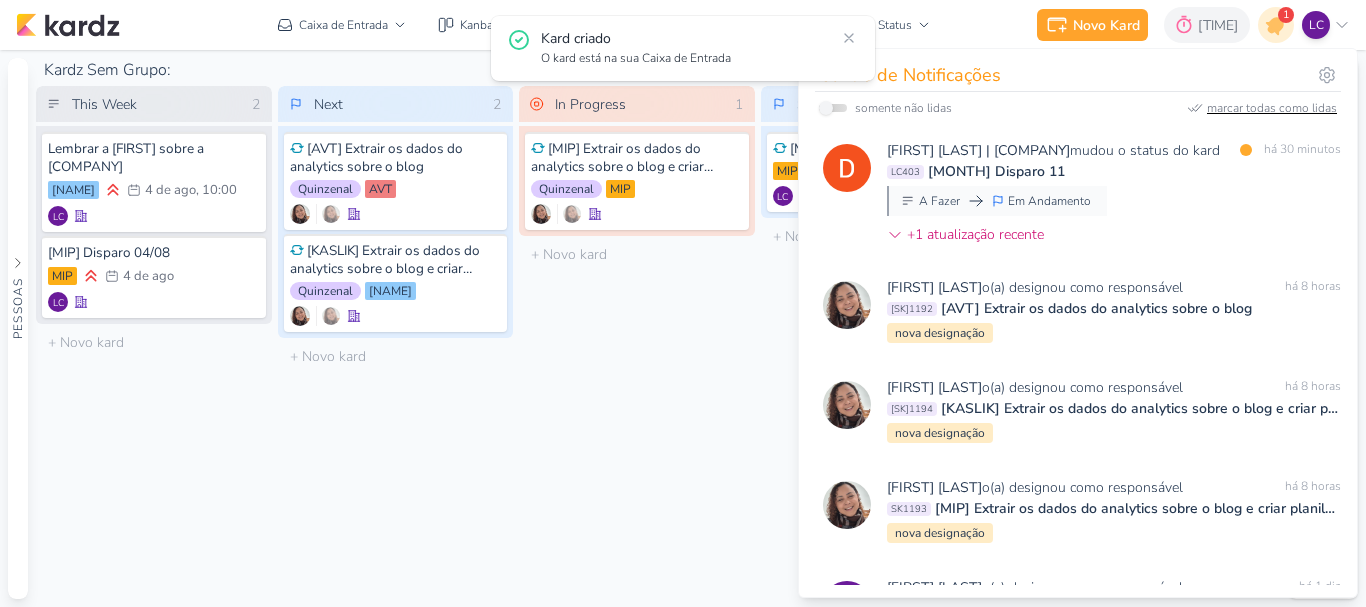 click on "marcar todas como lidas" at bounding box center (1272, 108) 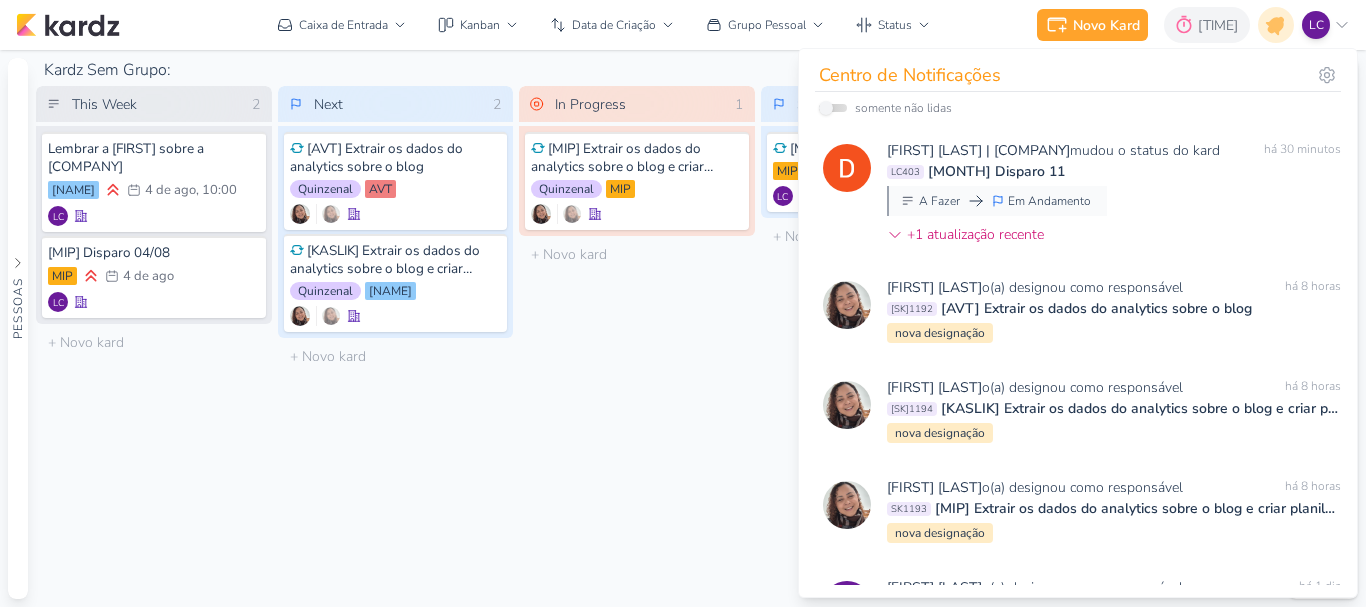 drag, startPoint x: 649, startPoint y: 373, endPoint x: 659, endPoint y: 369, distance: 10.770329 